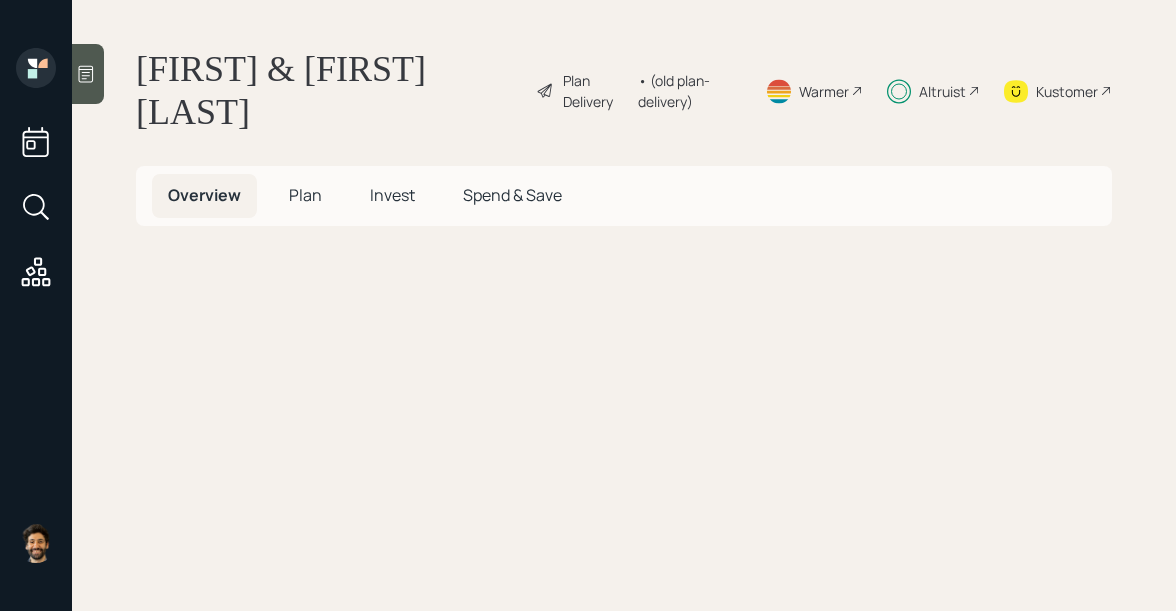 scroll, scrollTop: 0, scrollLeft: 0, axis: both 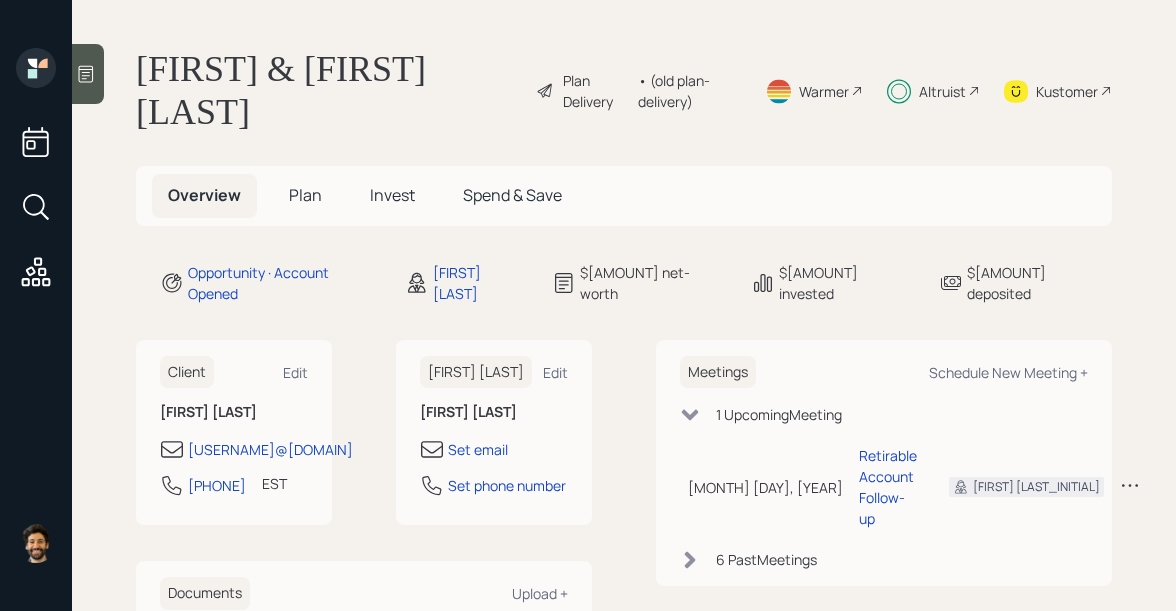 click on "Invest" at bounding box center [305, 195] 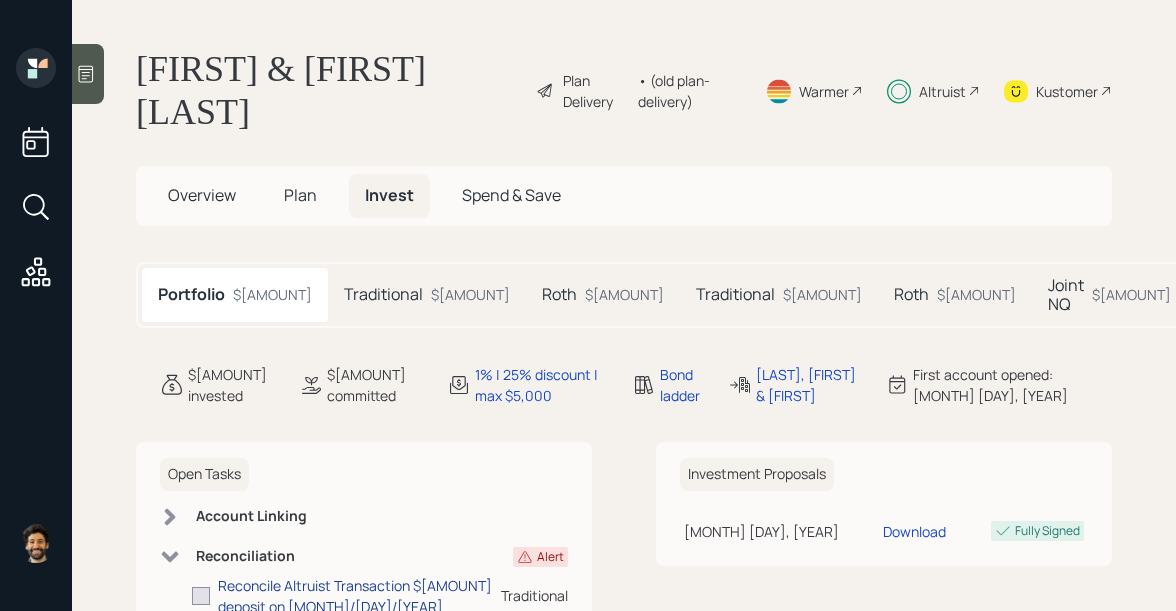 click on "Reconcile Altruist Transaction $[AMOUNT] deposit on [MONTH]/[DAY]/[YEAR]" at bounding box center (359, 596) 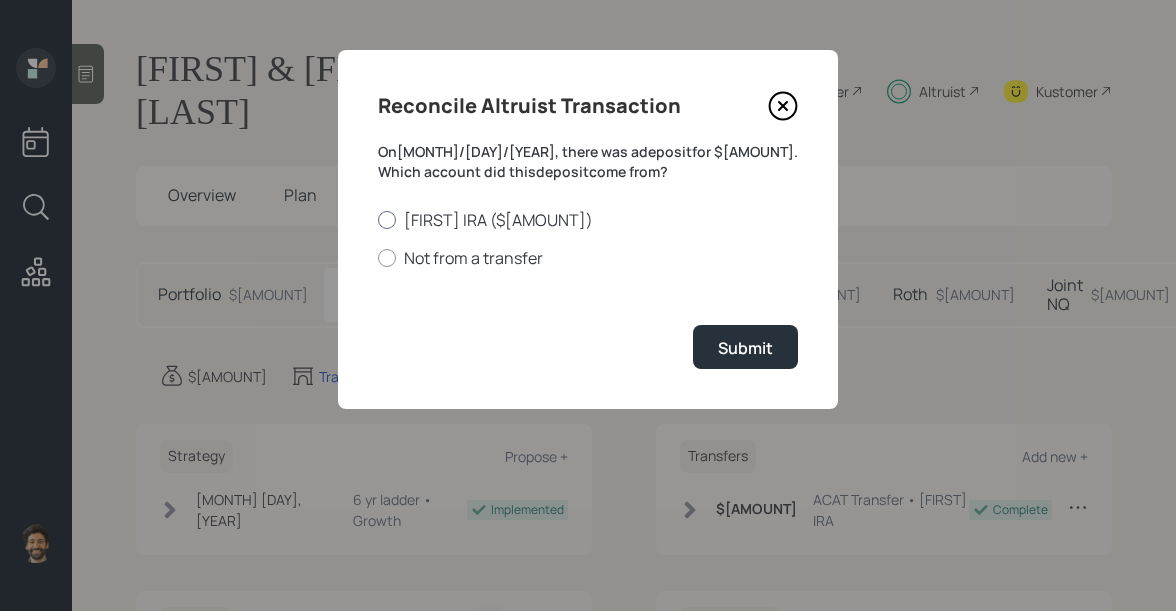 click on "[FIRST] IRA ($[AMOUNT])" at bounding box center [588, 220] 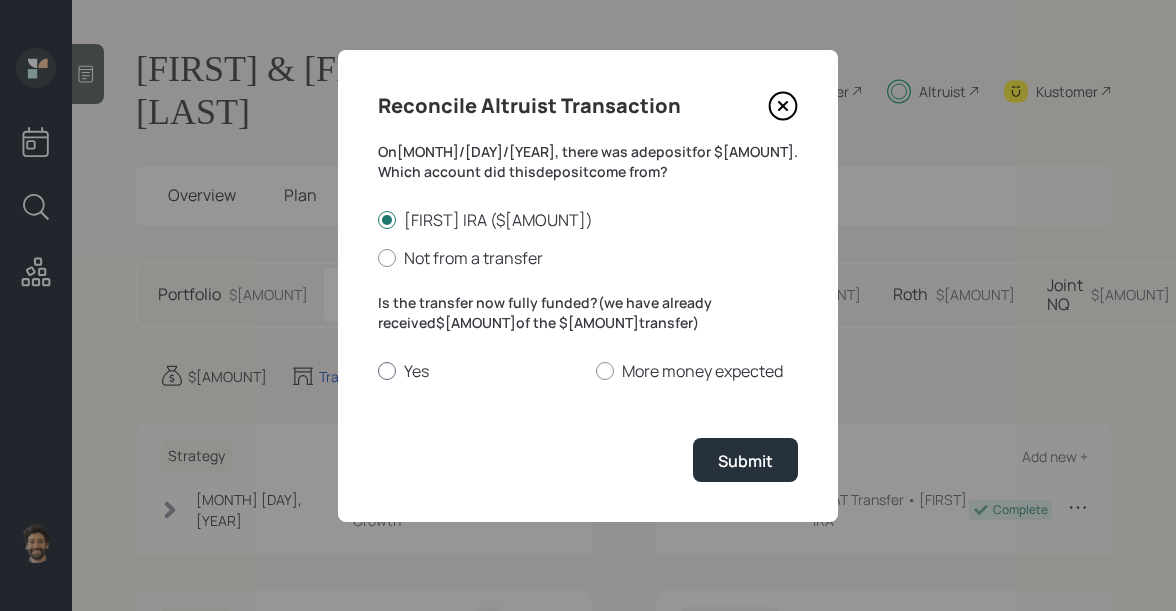 click on "Yes" at bounding box center (479, 371) 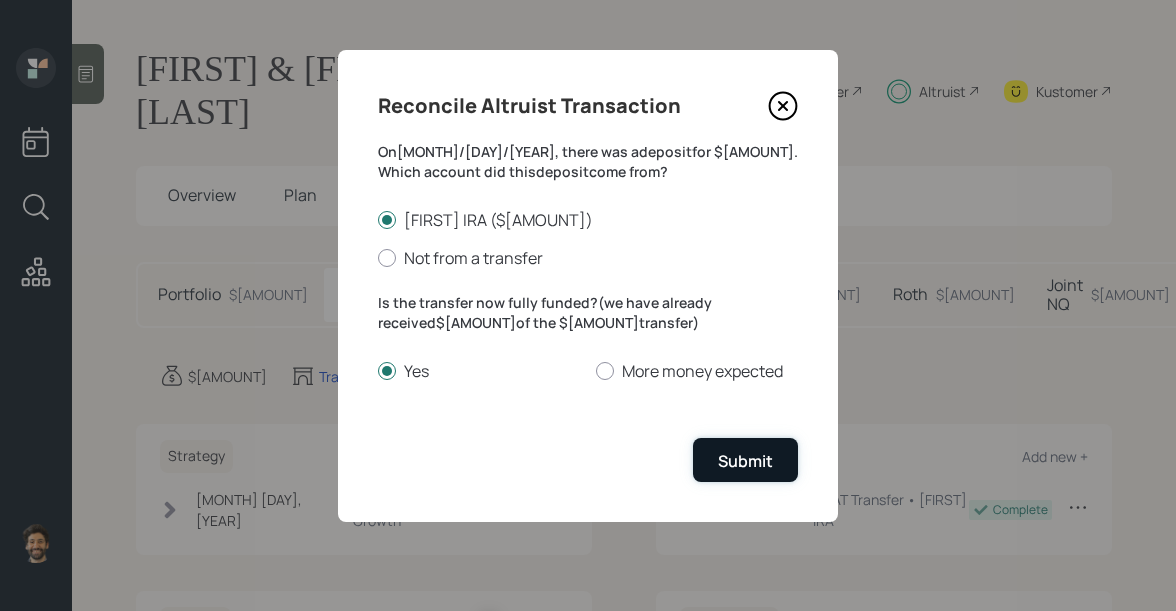 click on "Submit" at bounding box center [745, 461] 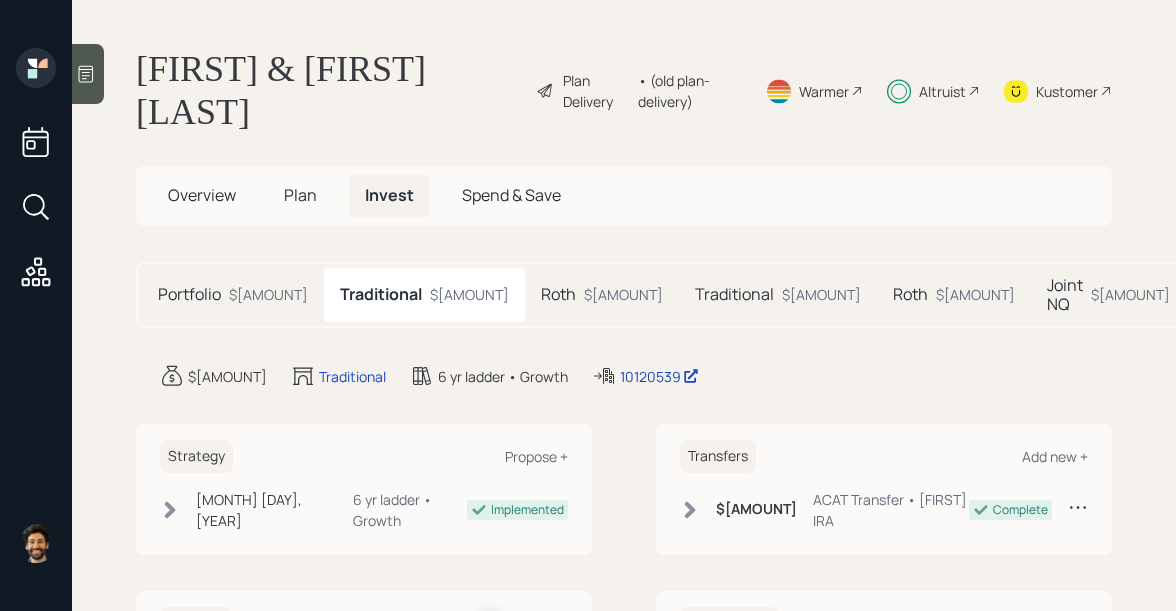 click on "Traditional" at bounding box center [189, 294] 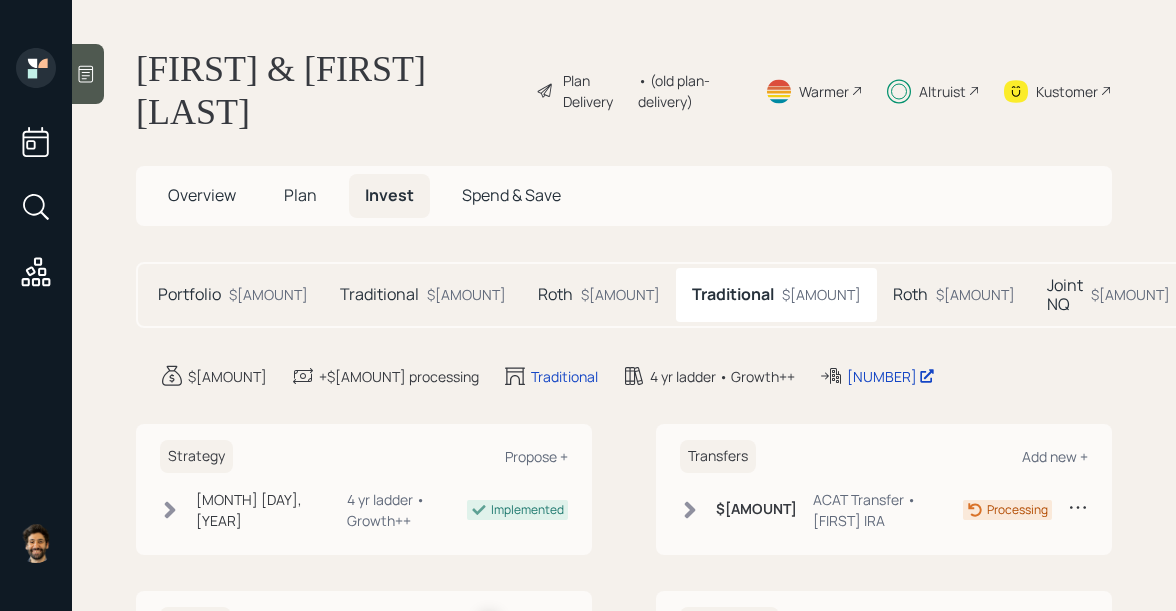 click on "Roth" at bounding box center [189, 294] 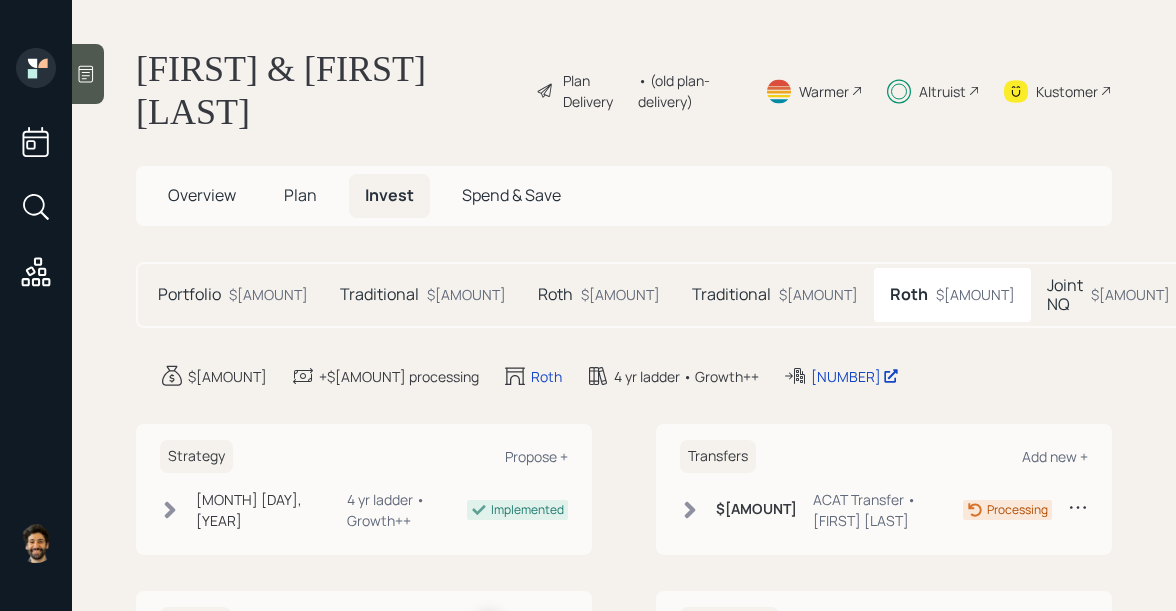 click on "Altruist" at bounding box center [595, 91] 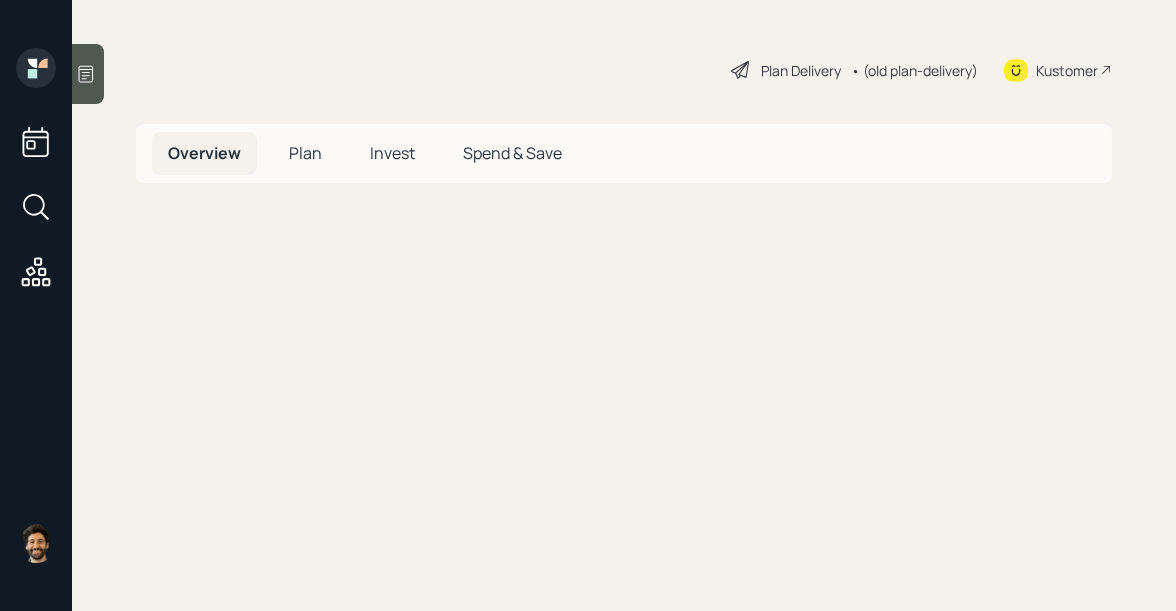 scroll, scrollTop: 0, scrollLeft: 0, axis: both 